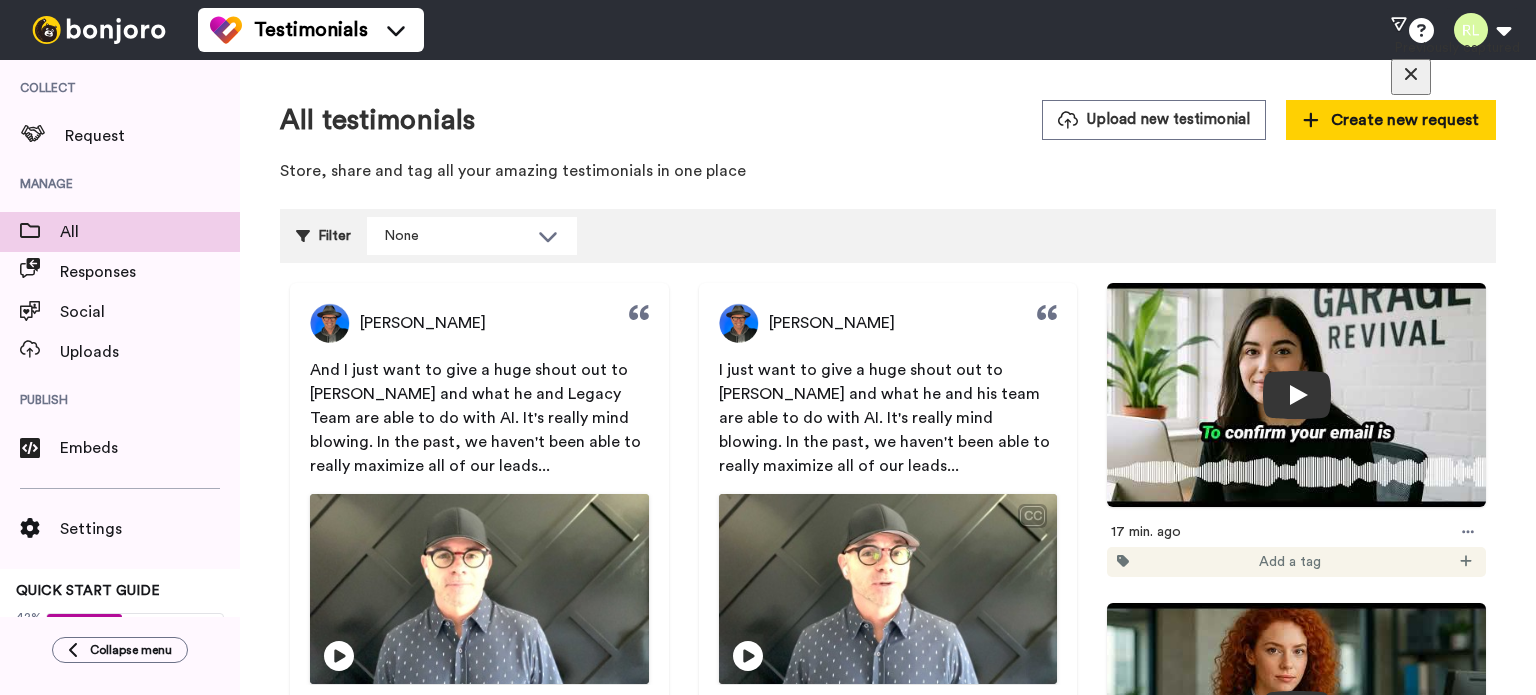 scroll, scrollTop: 0, scrollLeft: 0, axis: both 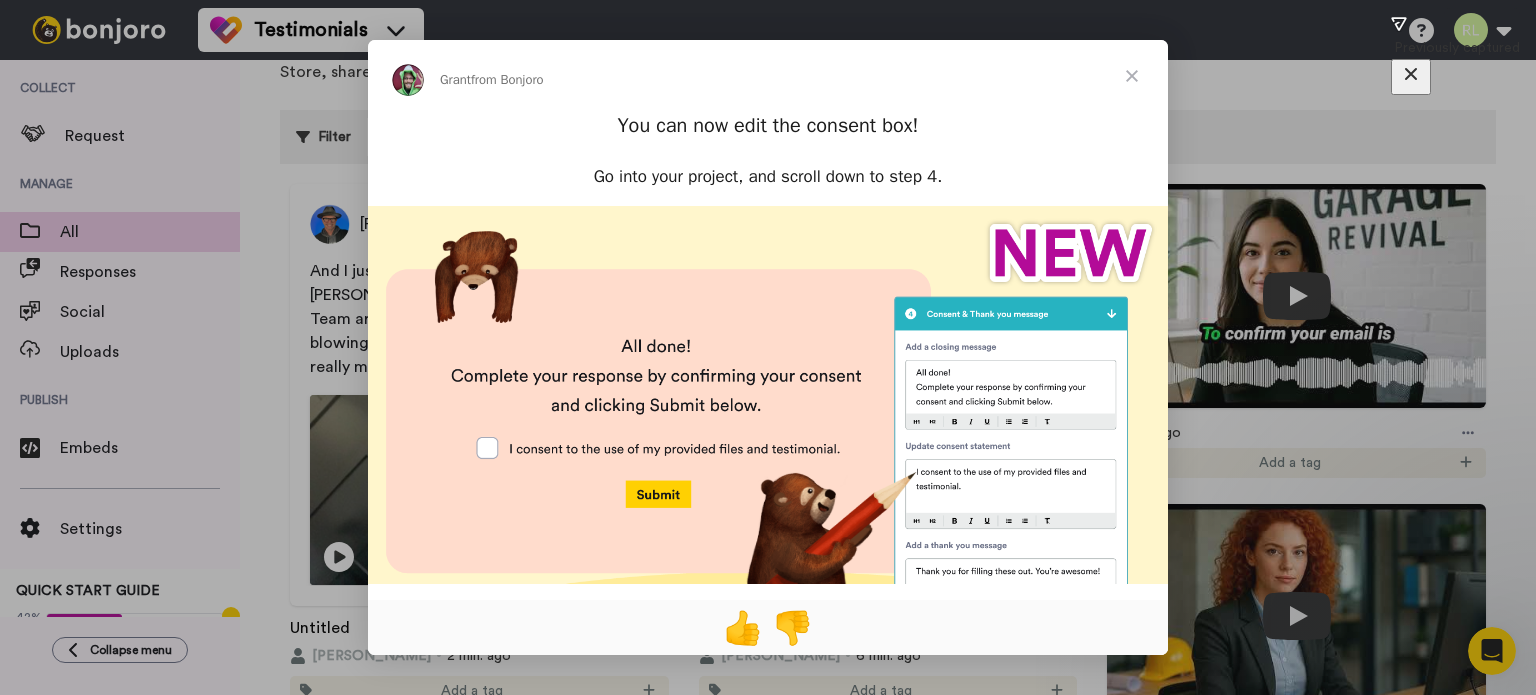 click at bounding box center [768, 456] 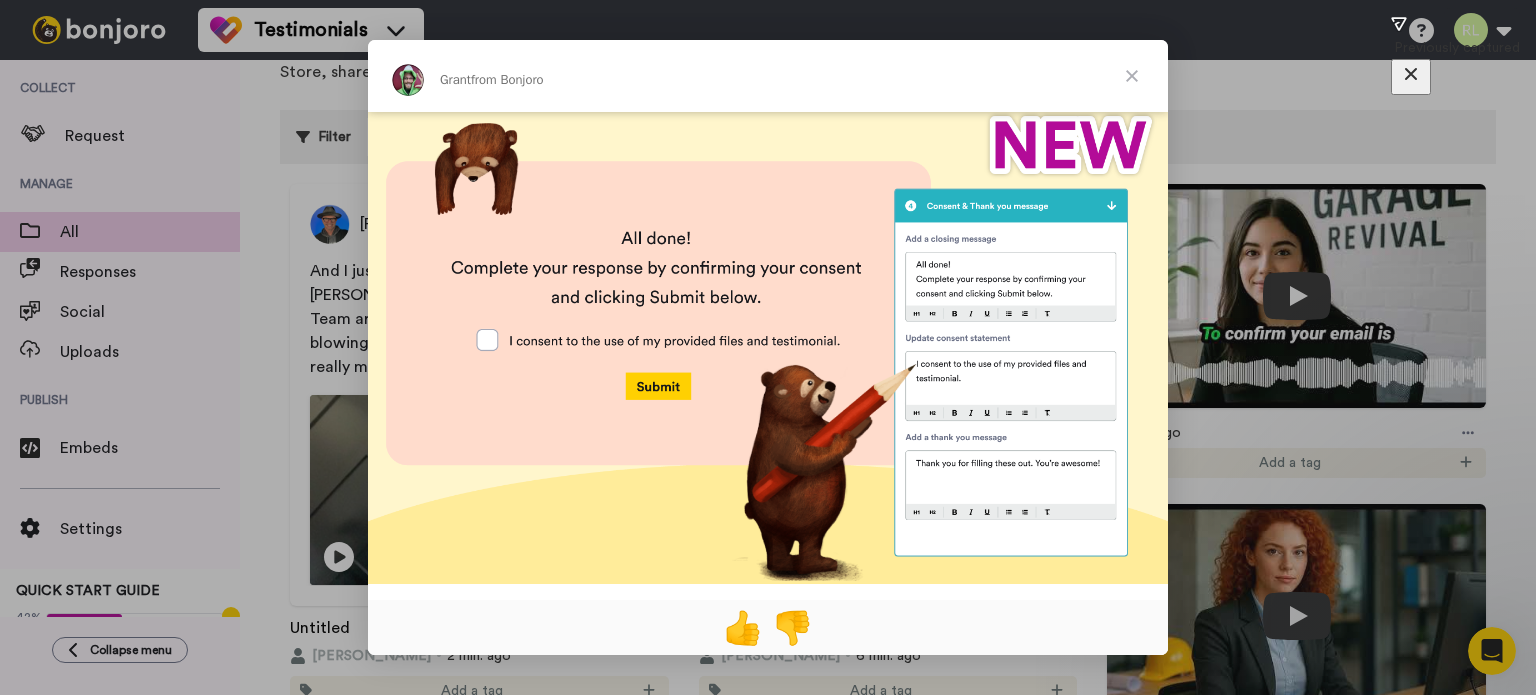 scroll, scrollTop: 128, scrollLeft: 0, axis: vertical 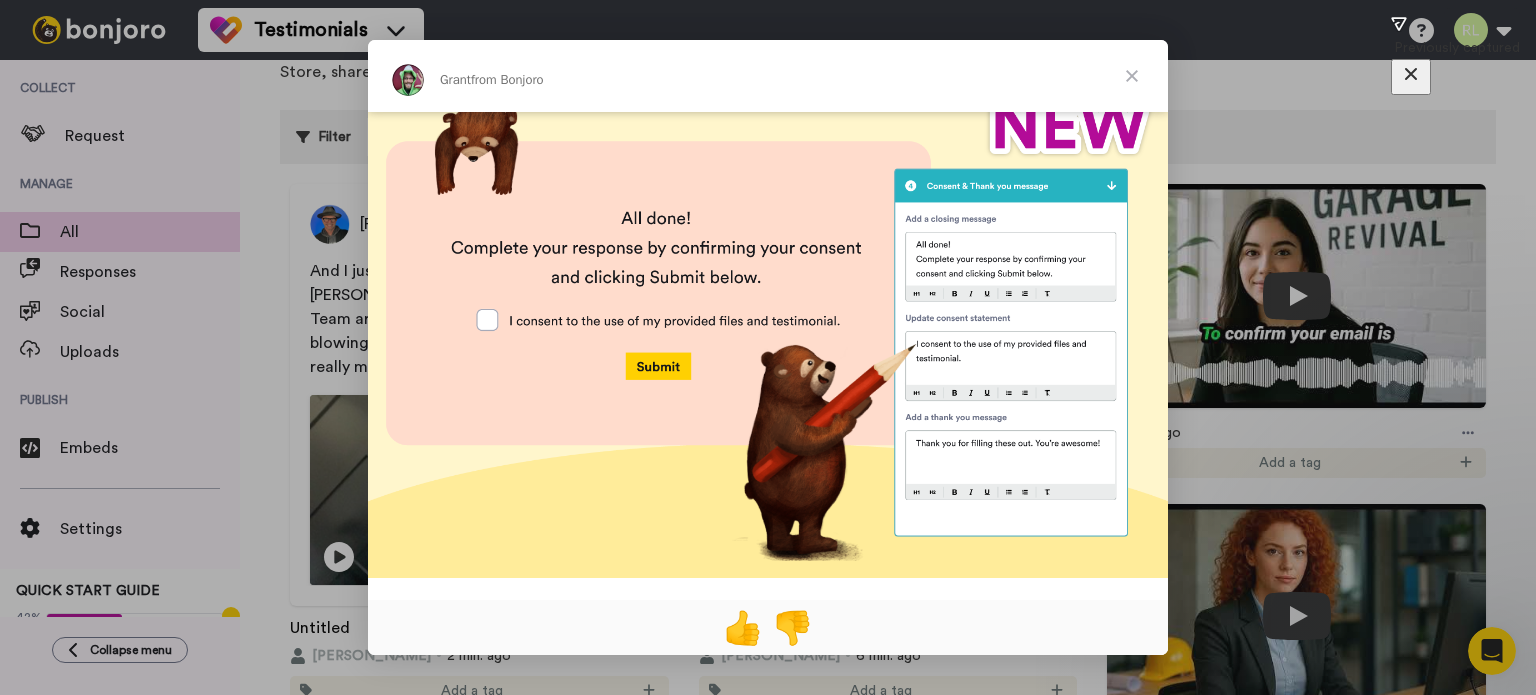 click at bounding box center (1132, 76) 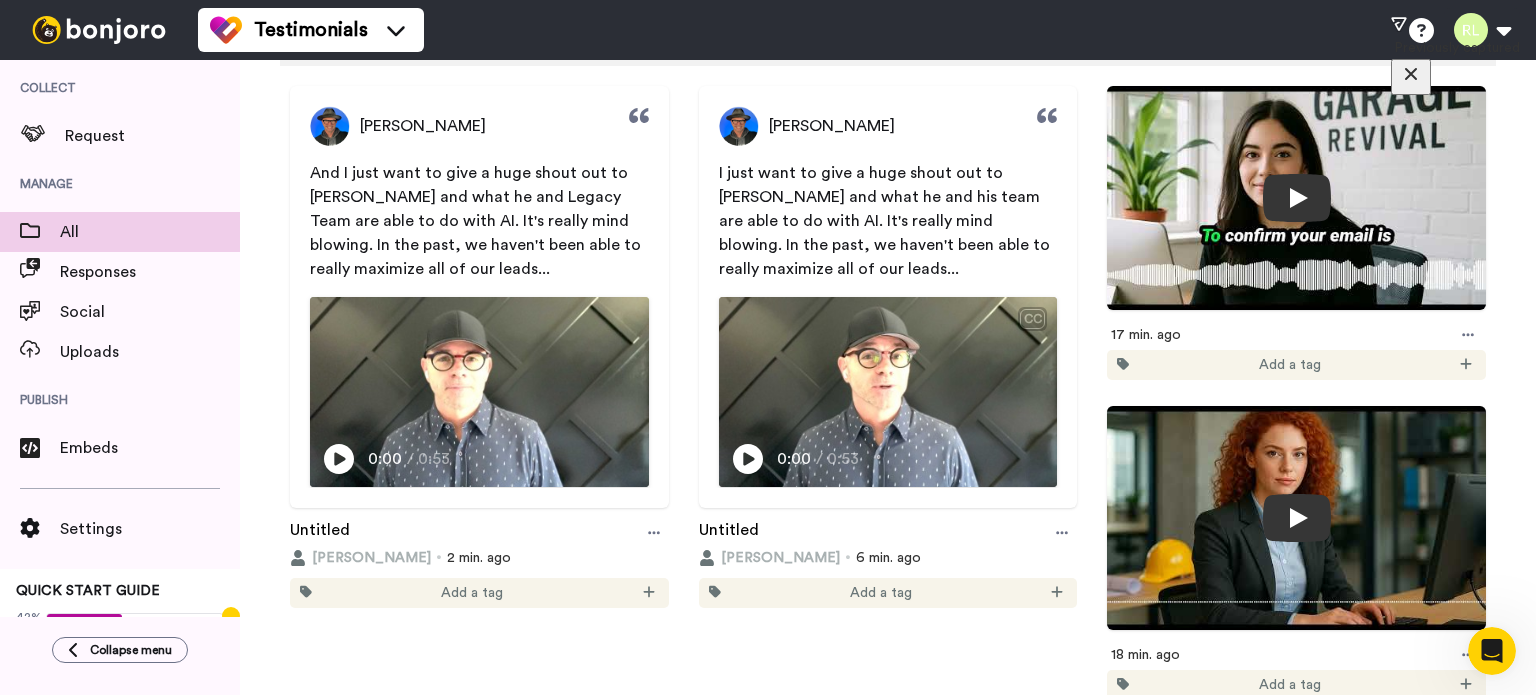 scroll, scrollTop: 198, scrollLeft: 0, axis: vertical 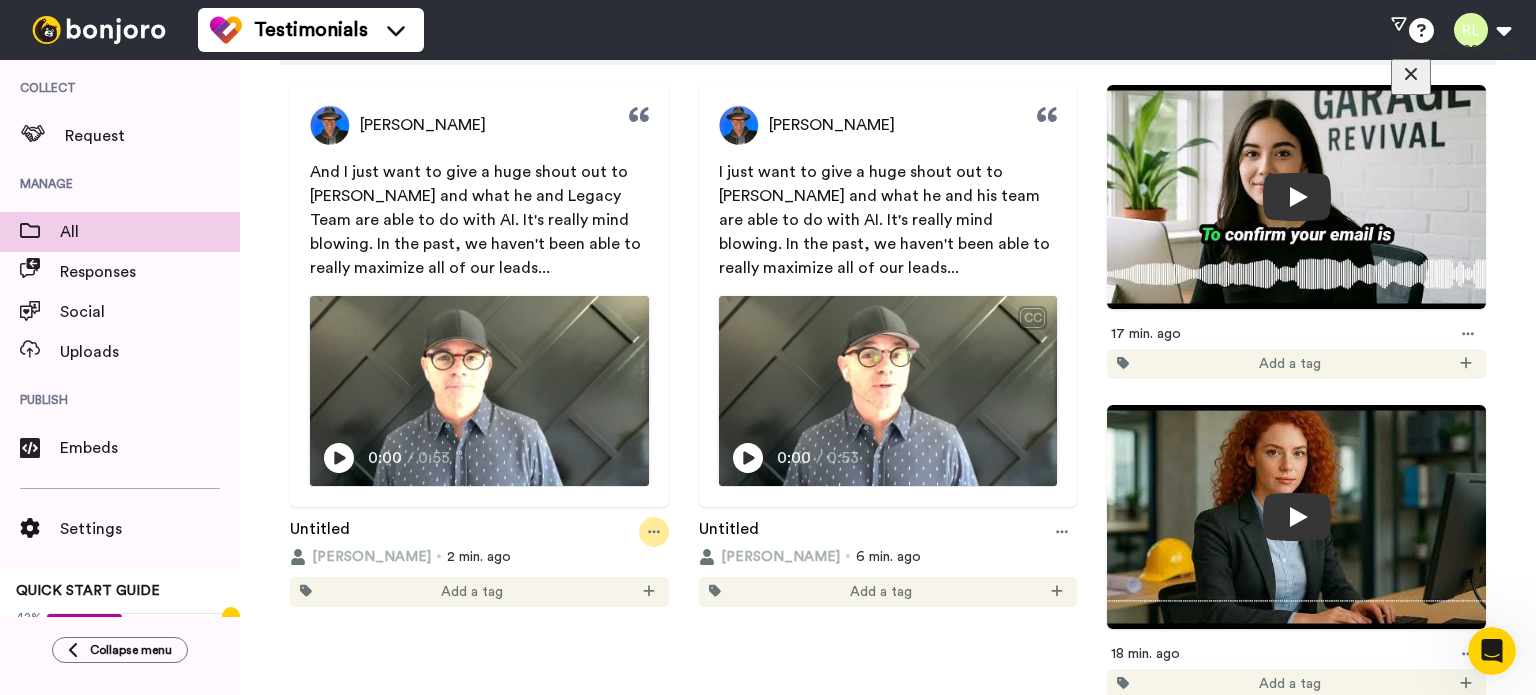 click at bounding box center [654, 532] 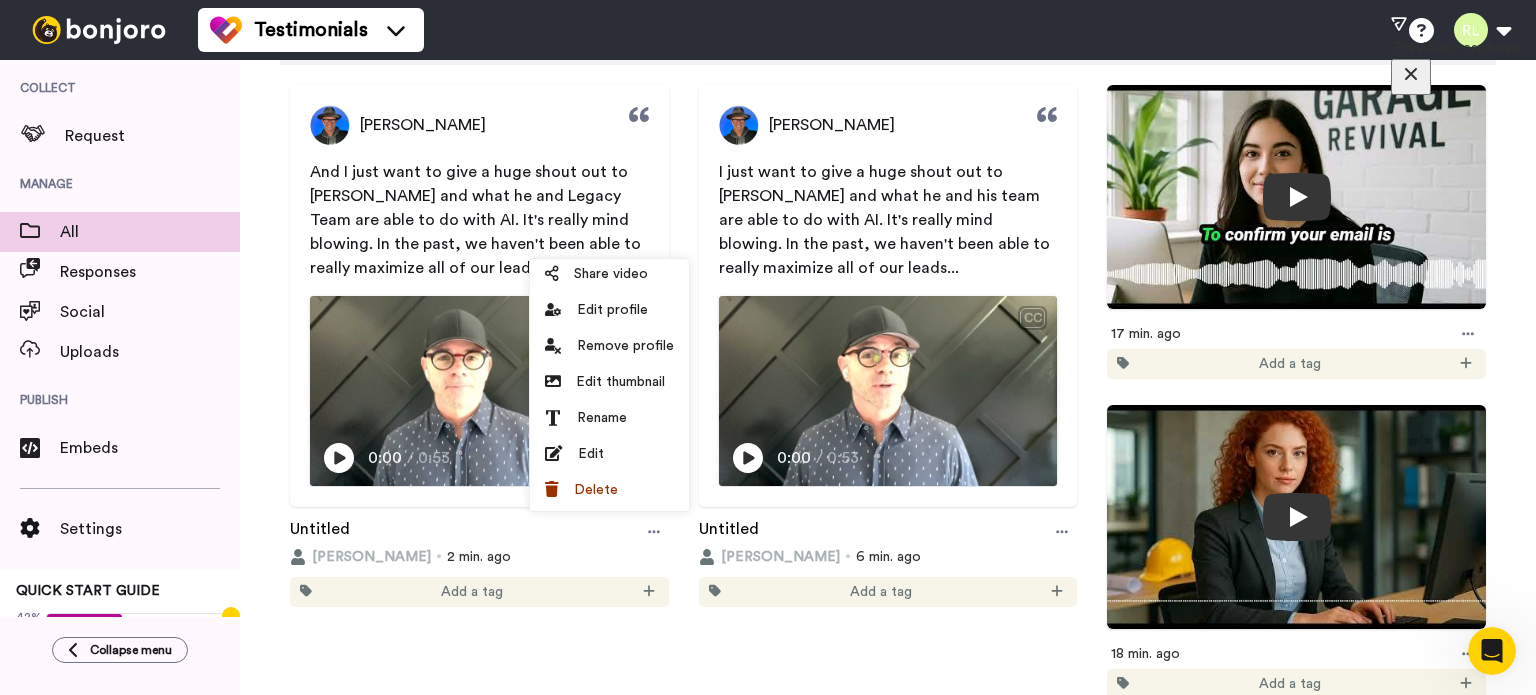 click on "Untitled" at bounding box center (888, 532) 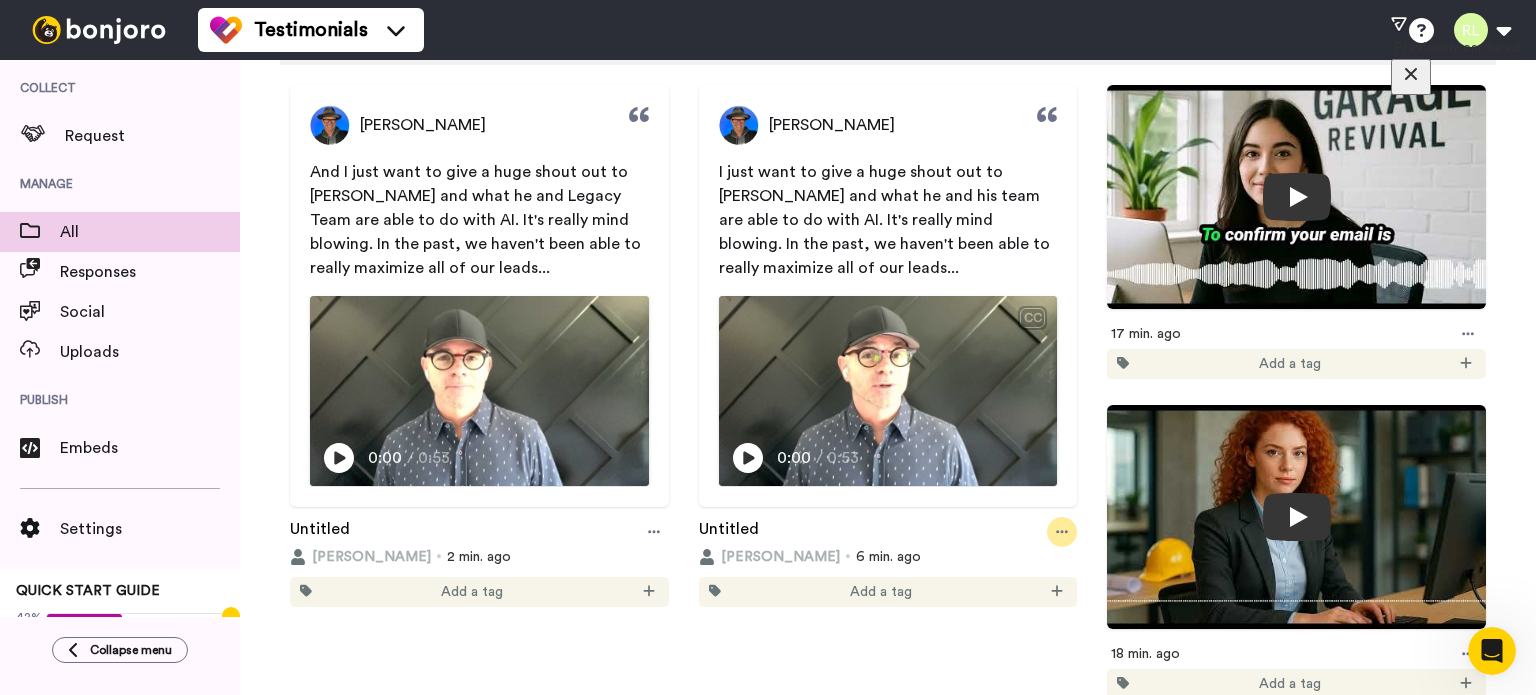 drag, startPoint x: 1042, startPoint y: 531, endPoint x: 1040, endPoint y: 520, distance: 11.18034 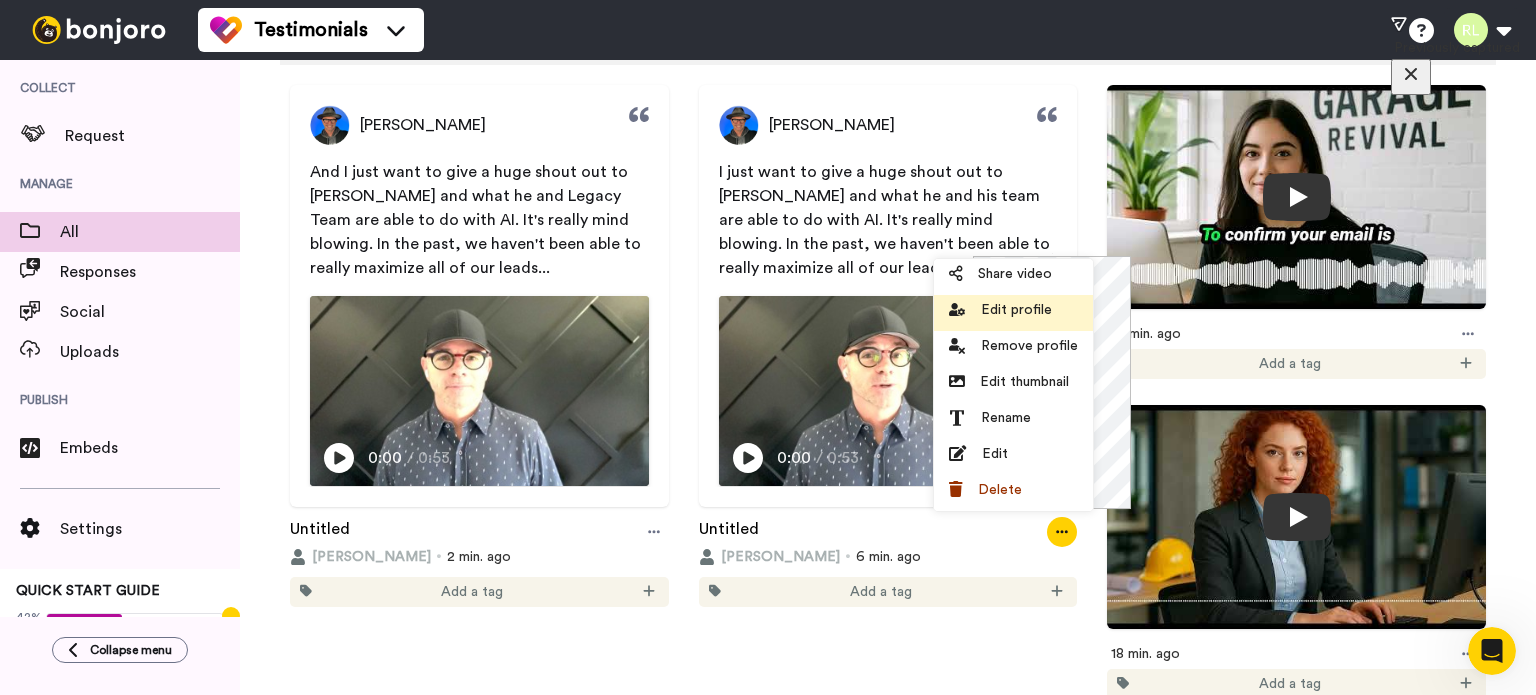 click on "Edit profile" at bounding box center (1016, 310) 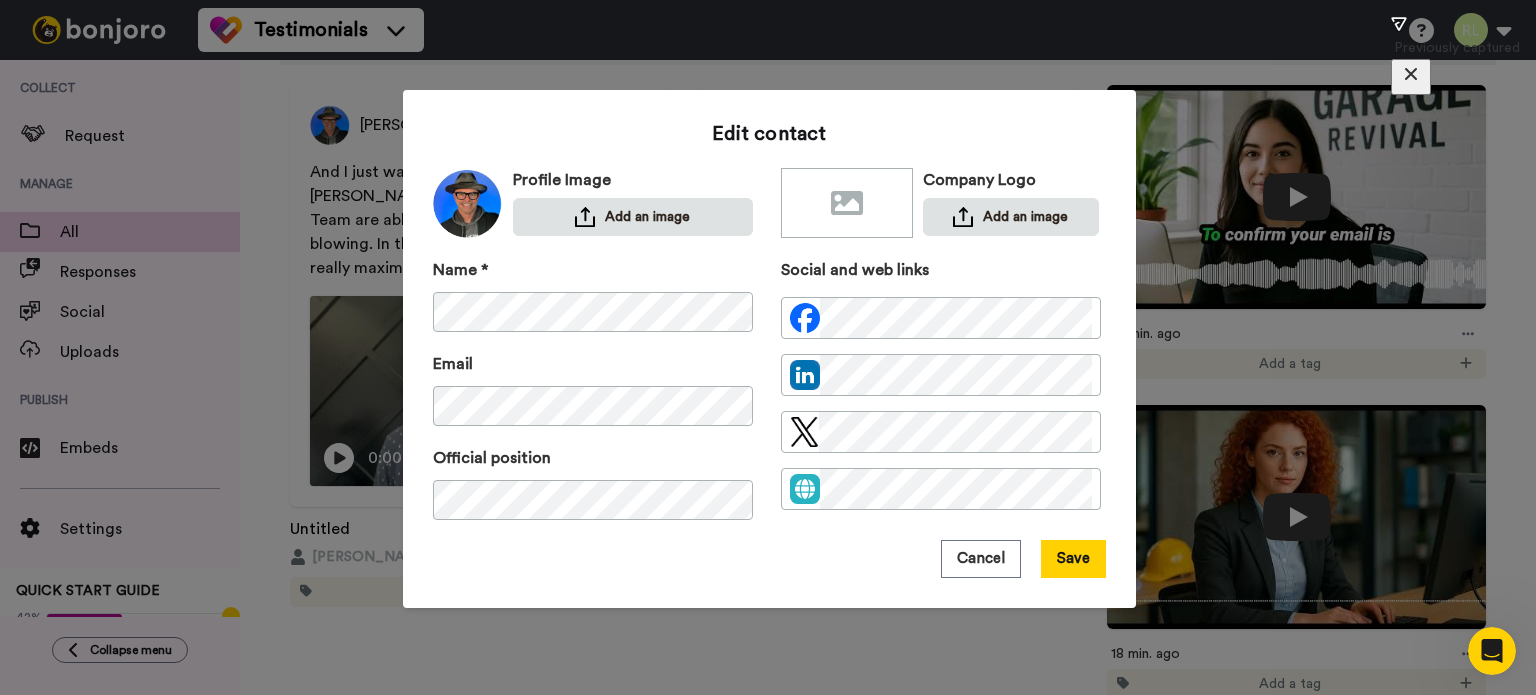 click on "Edit contact Profile Image Add an image Company Logo Add an image Name * Email Official position Social and web links Cancel Save" at bounding box center (768, 347) 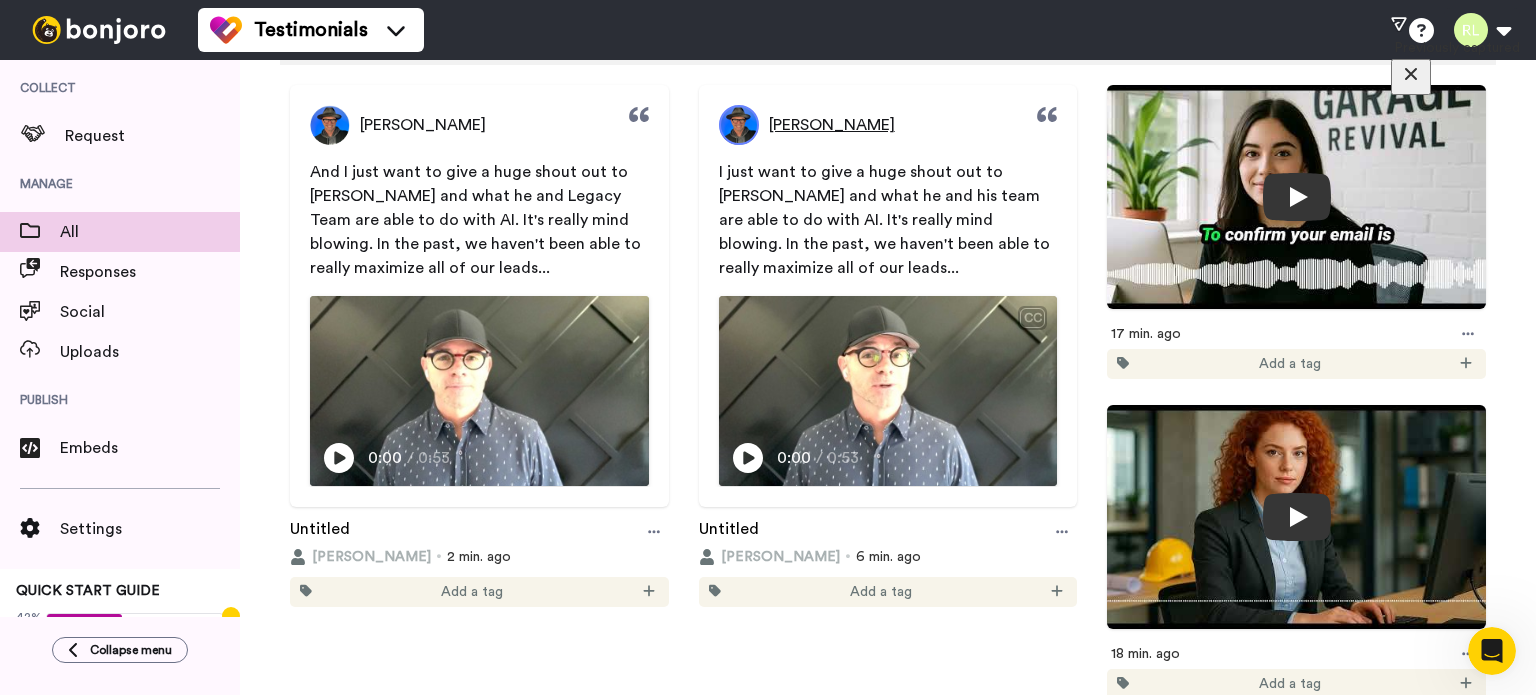 click on "[PERSON_NAME]" at bounding box center (832, 125) 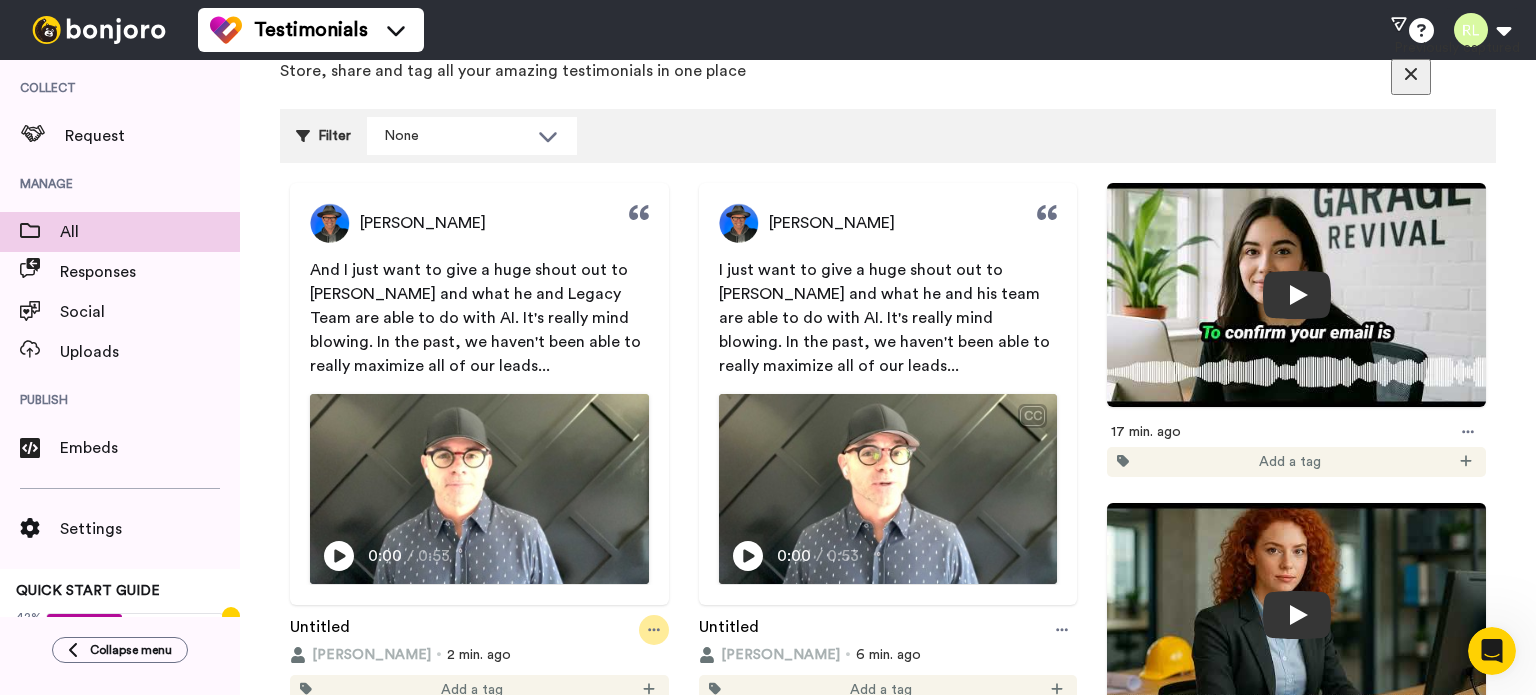 scroll, scrollTop: 99, scrollLeft: 0, axis: vertical 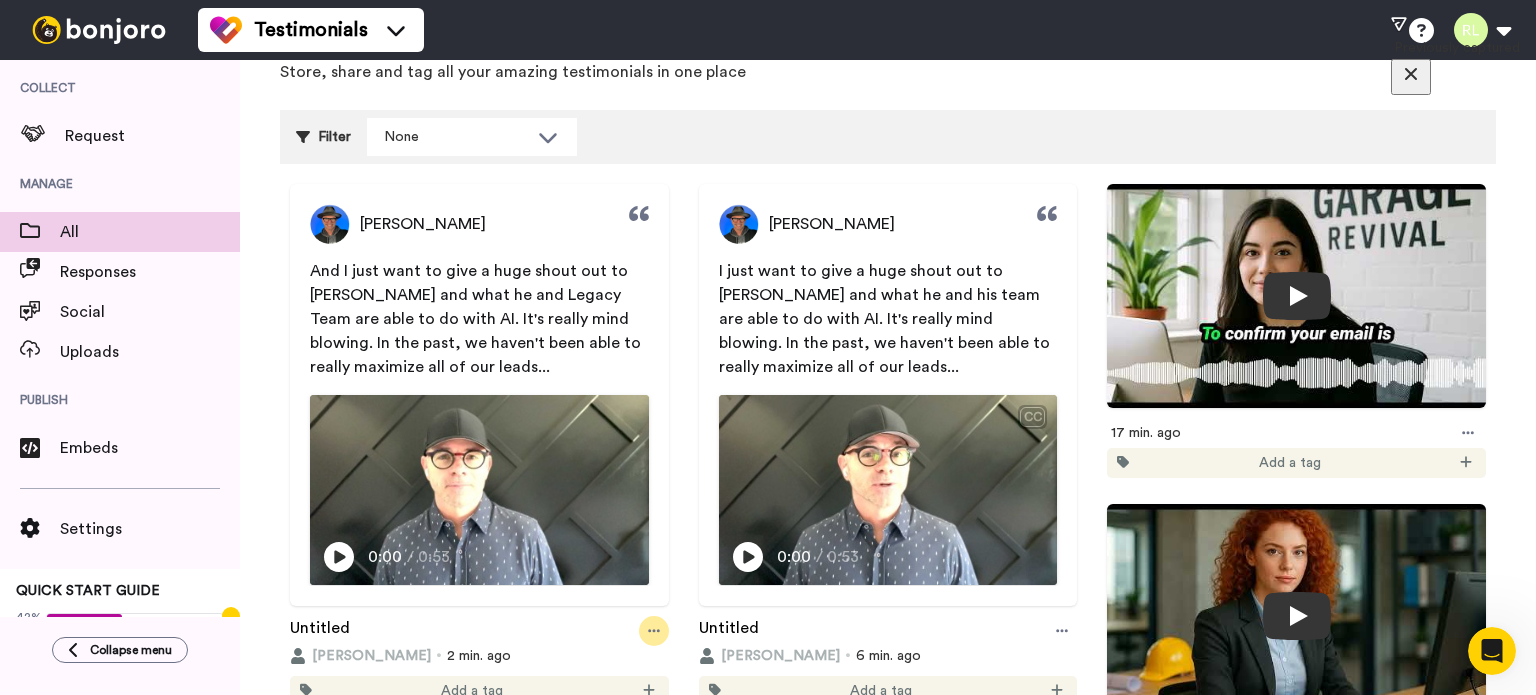 click 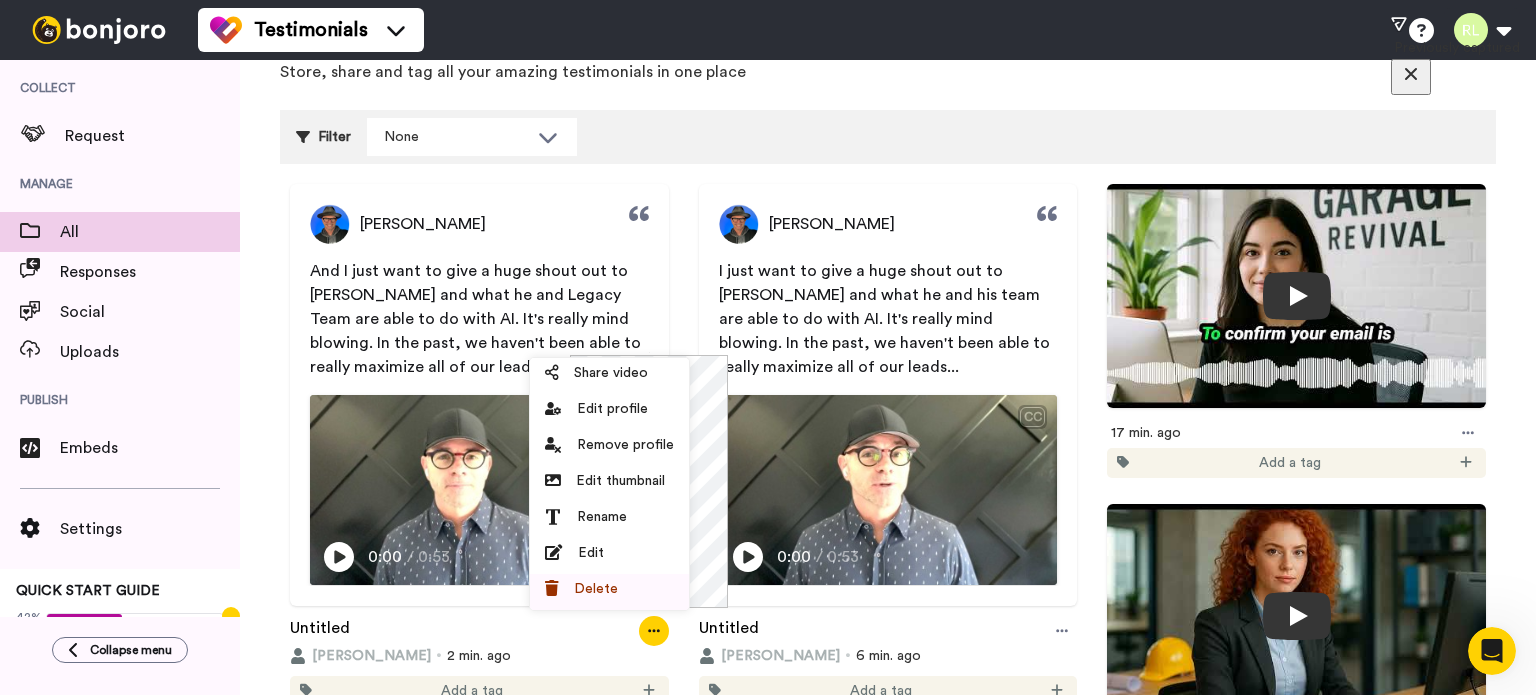 click on "Delete" at bounding box center [609, 589] 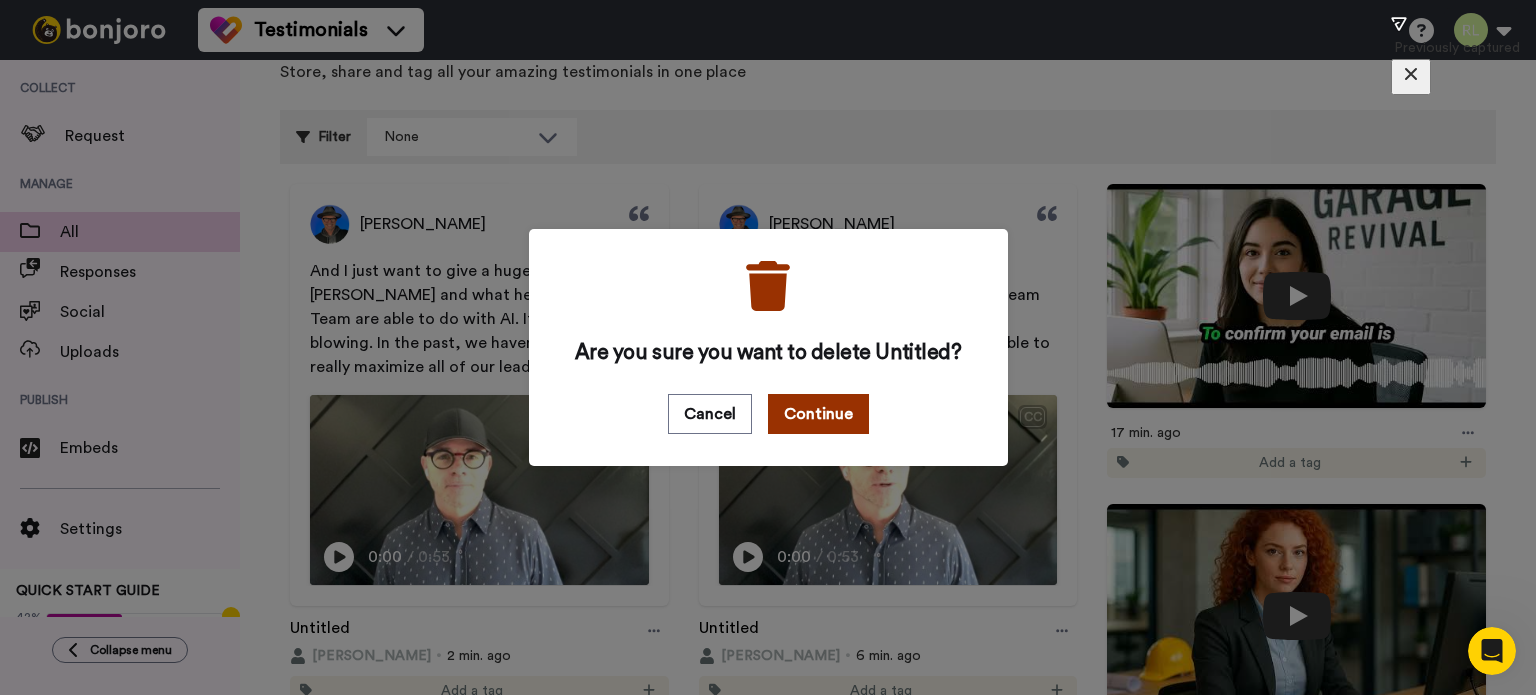click on "Continue" at bounding box center [818, 414] 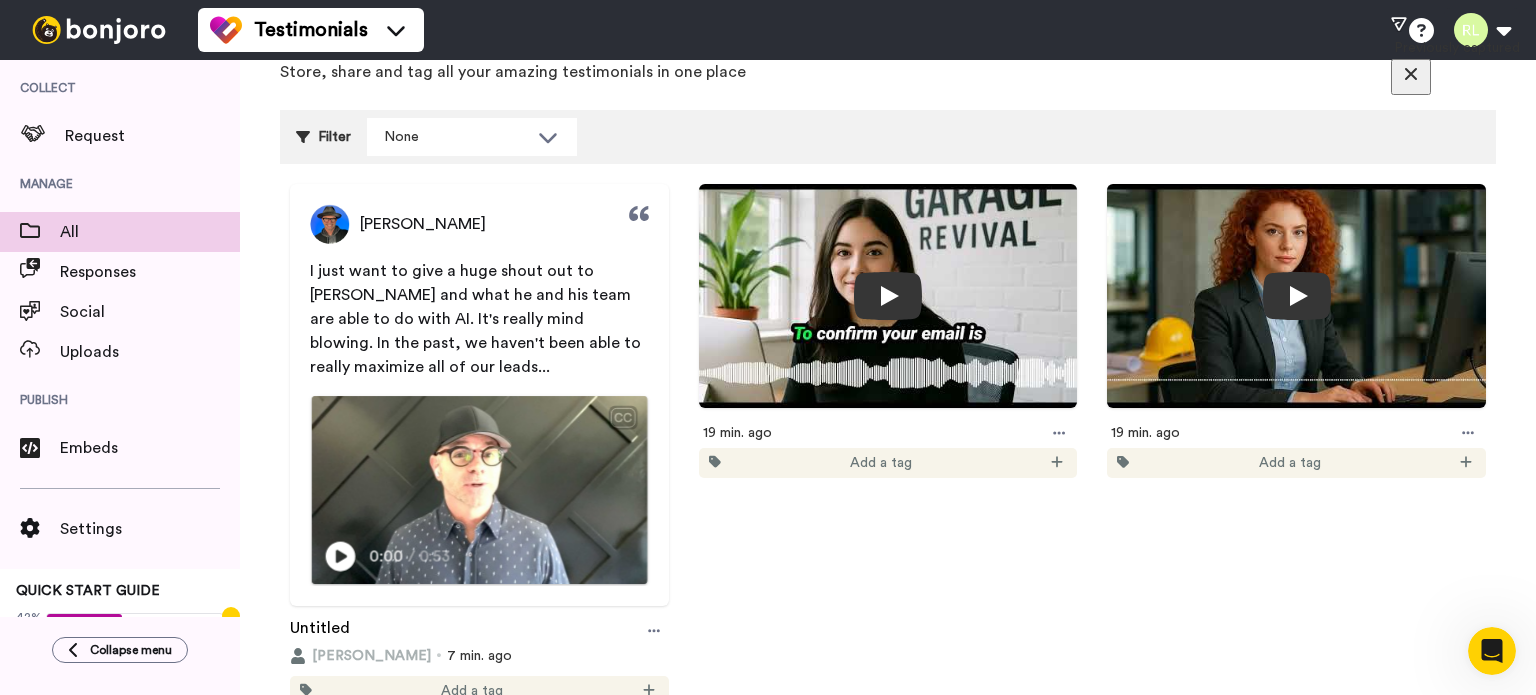 click at bounding box center [479, 490] 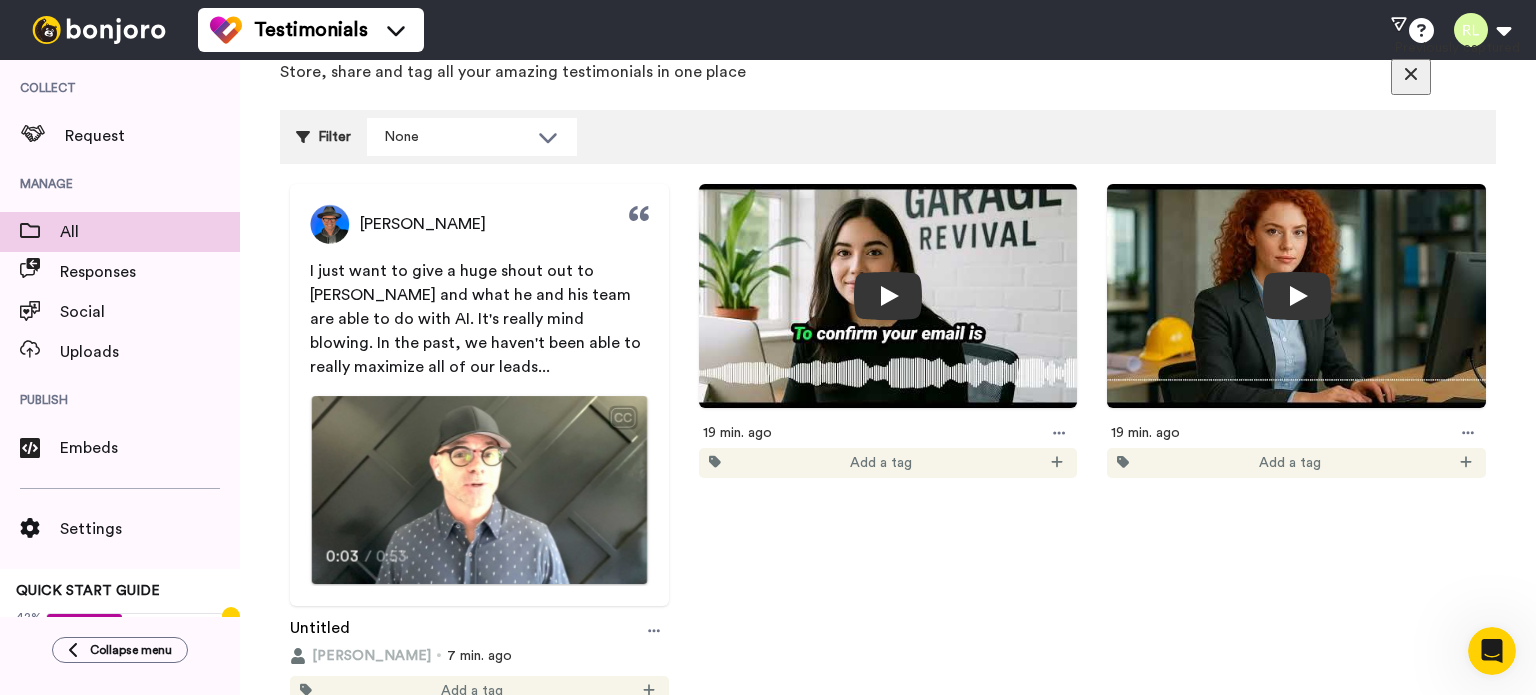 click at bounding box center [479, 490] 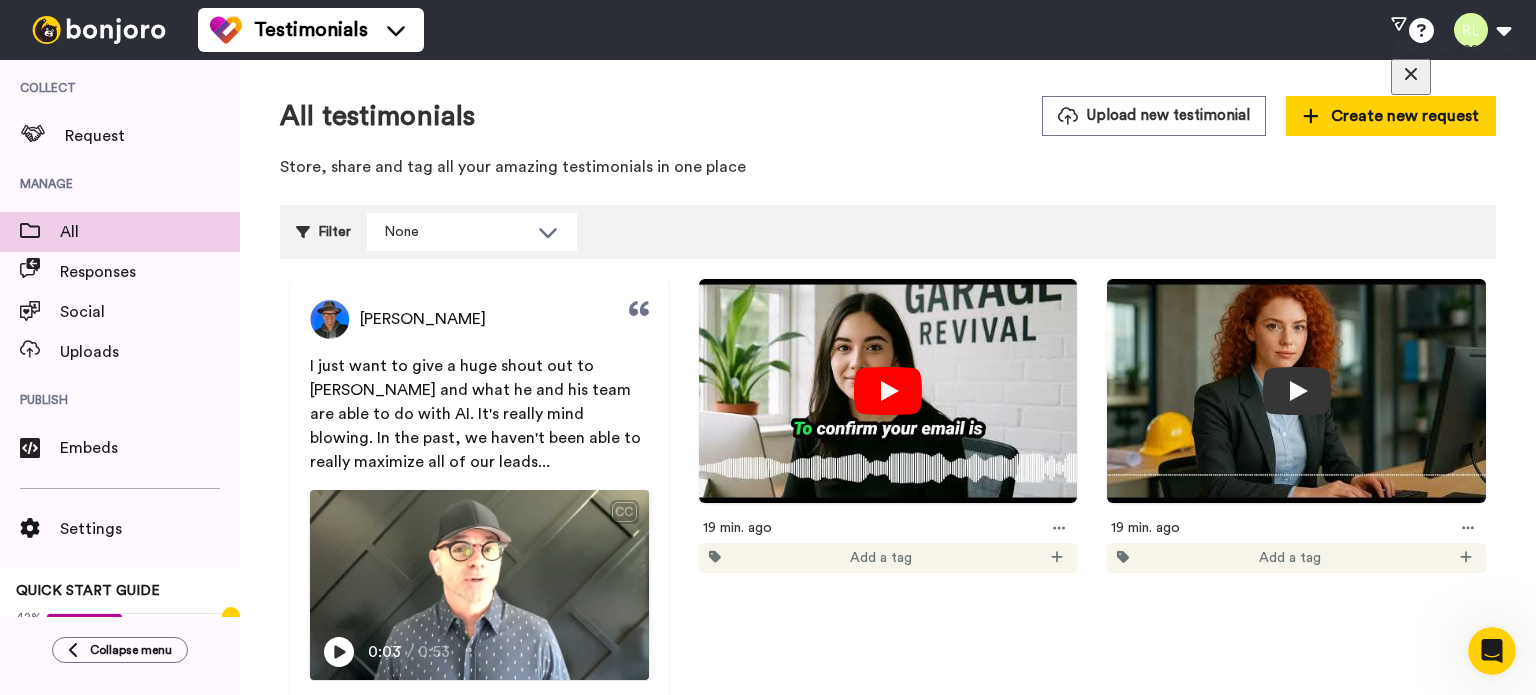 scroll, scrollTop: 0, scrollLeft: 0, axis: both 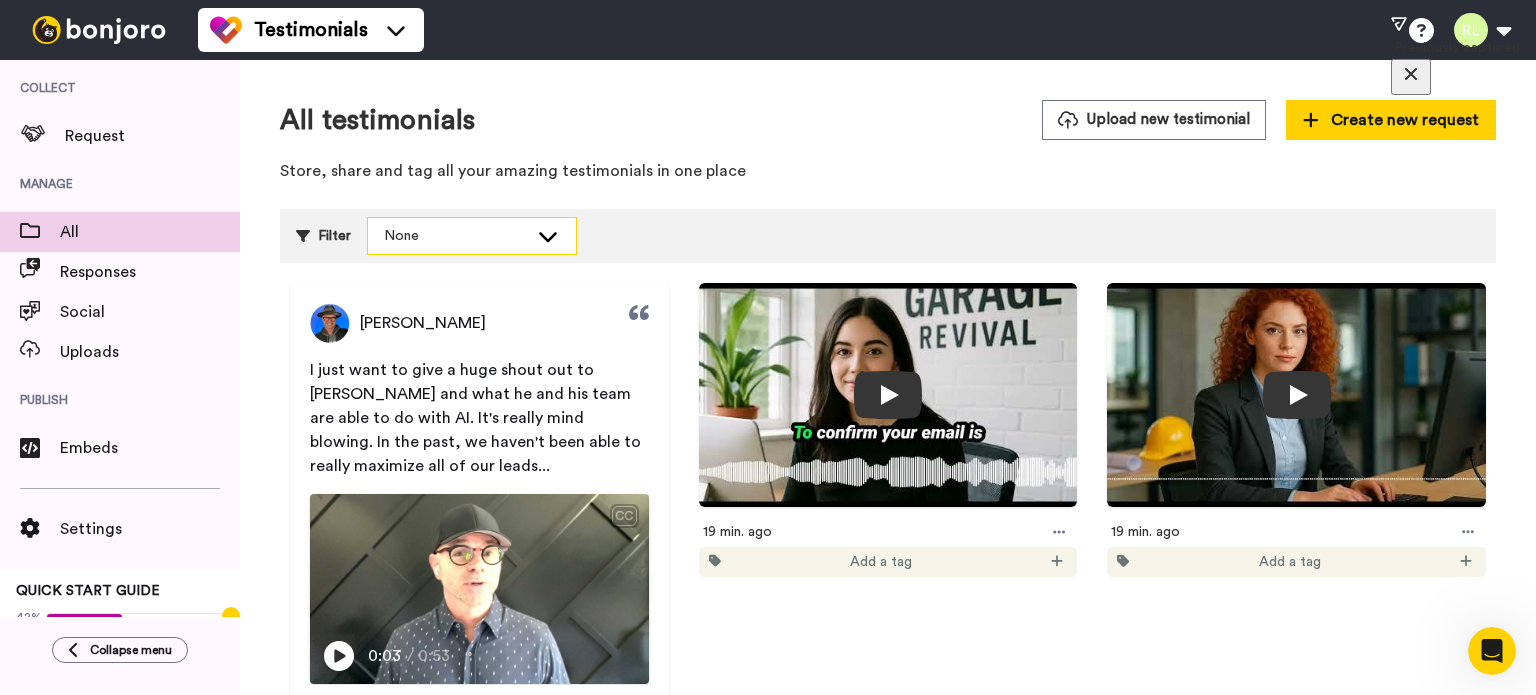 click on "None" at bounding box center [472, 236] 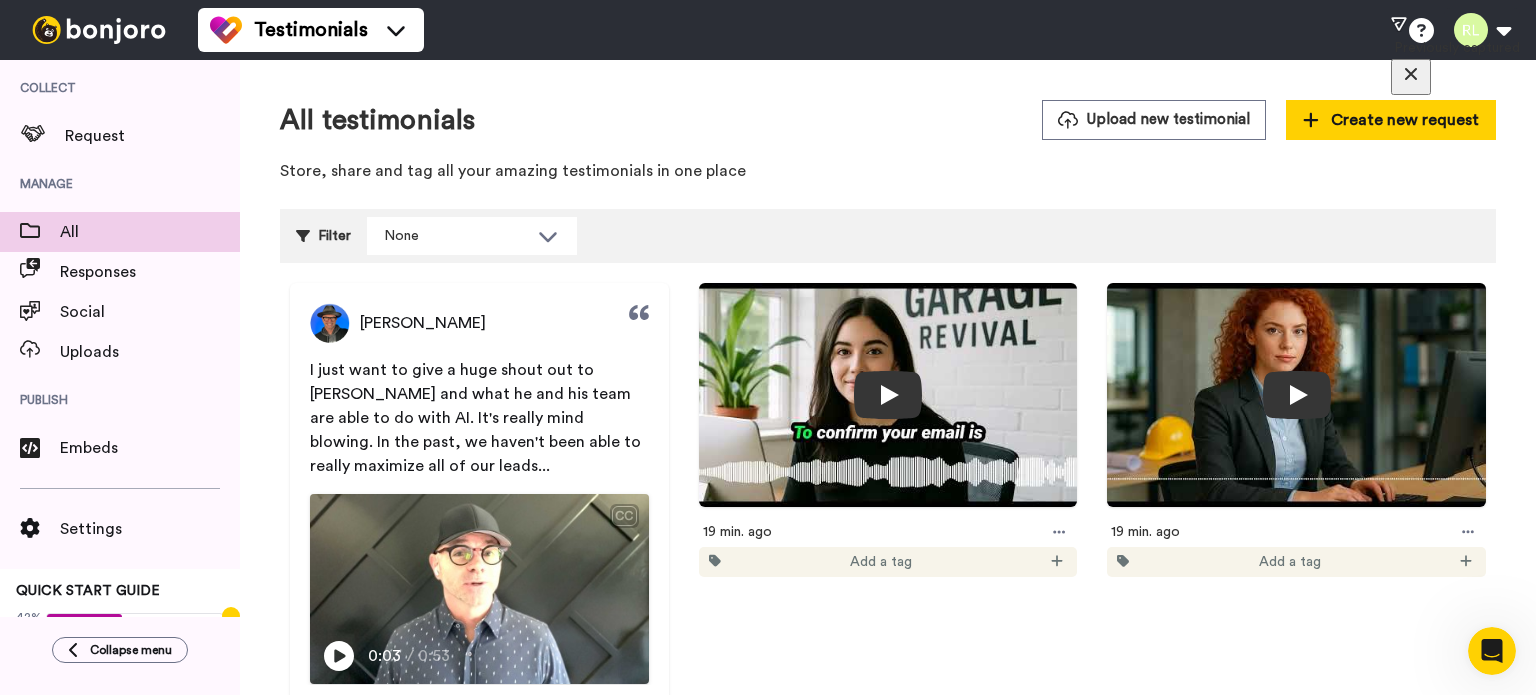 click on "All testimonials Upload new testimonial Create new request Store, share and tag all your amazing testimonials in one place" at bounding box center [888, 146] 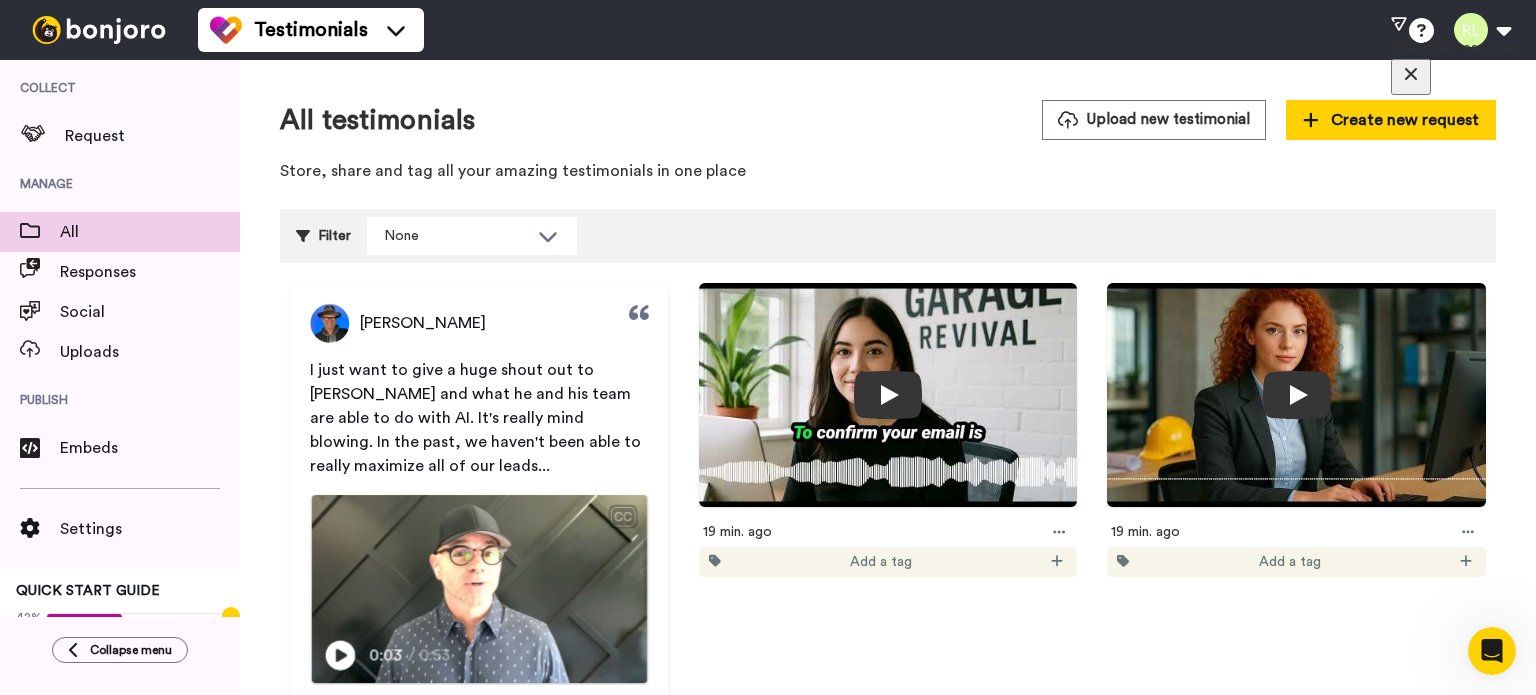 click at bounding box center (479, 589) 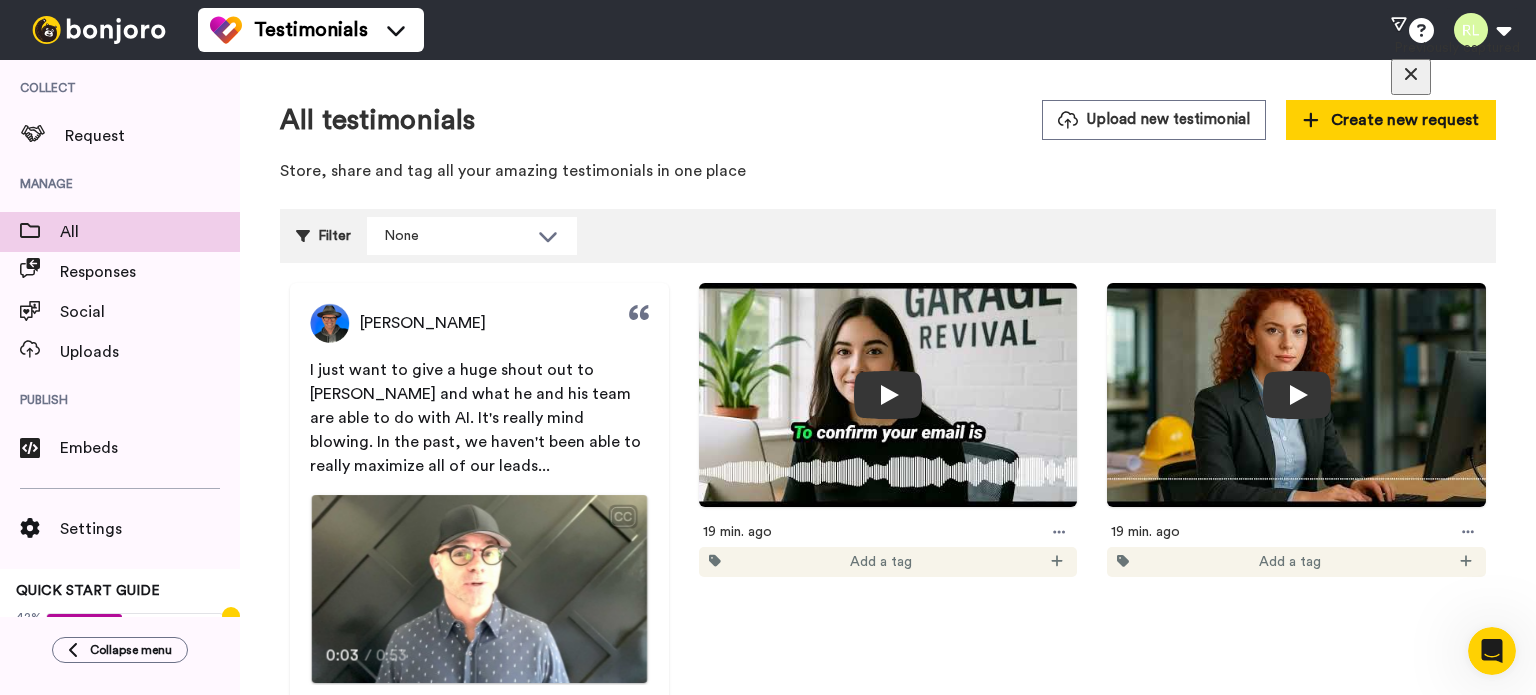 click at bounding box center [479, 589] 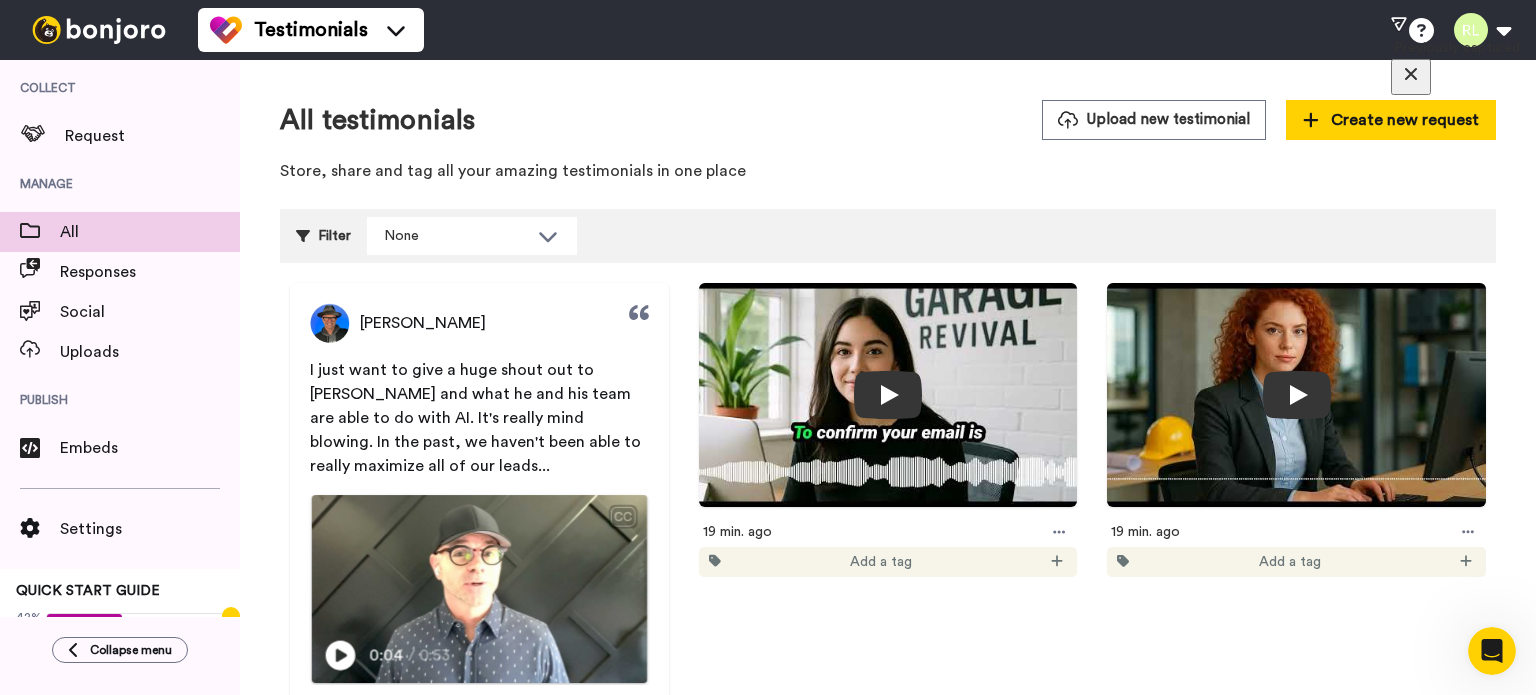 click at bounding box center [479, 589] 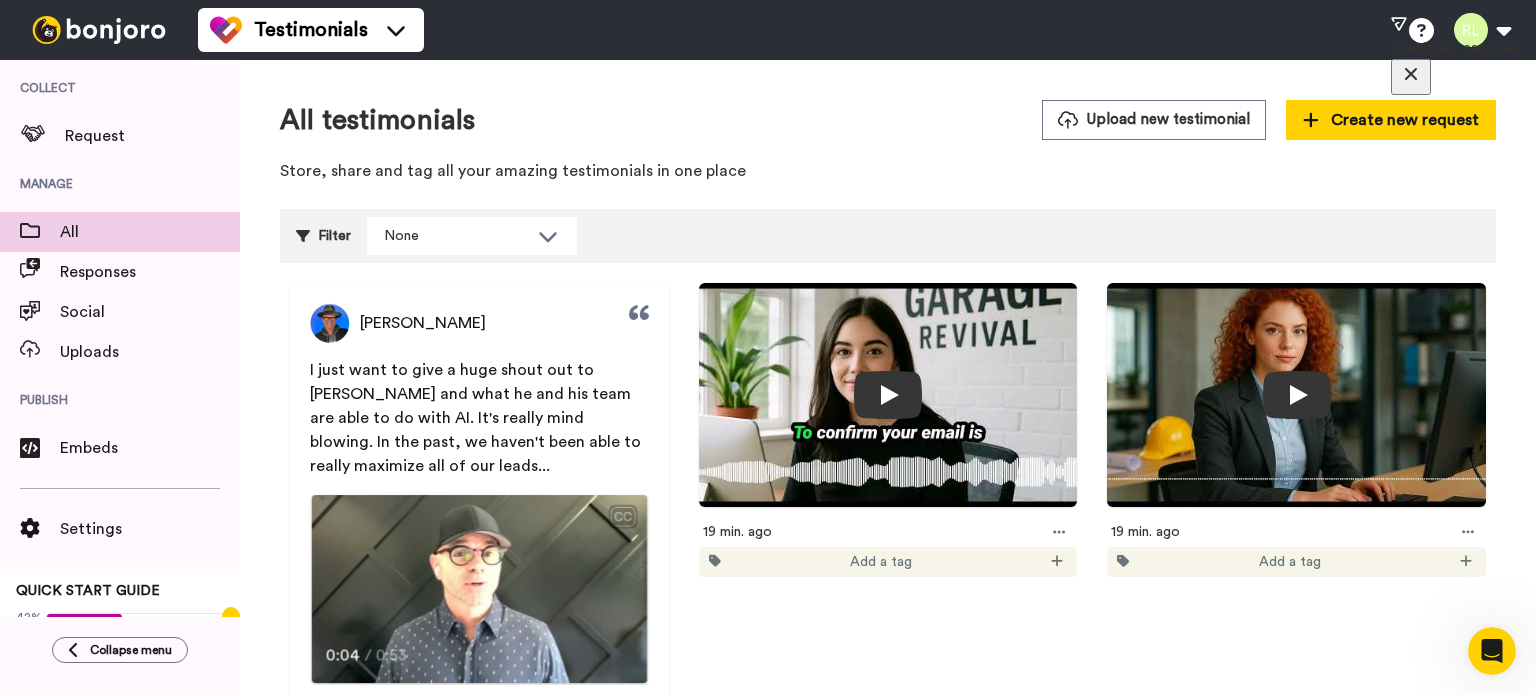 click on "and his team are able to do with AI." at bounding box center (479, 631) 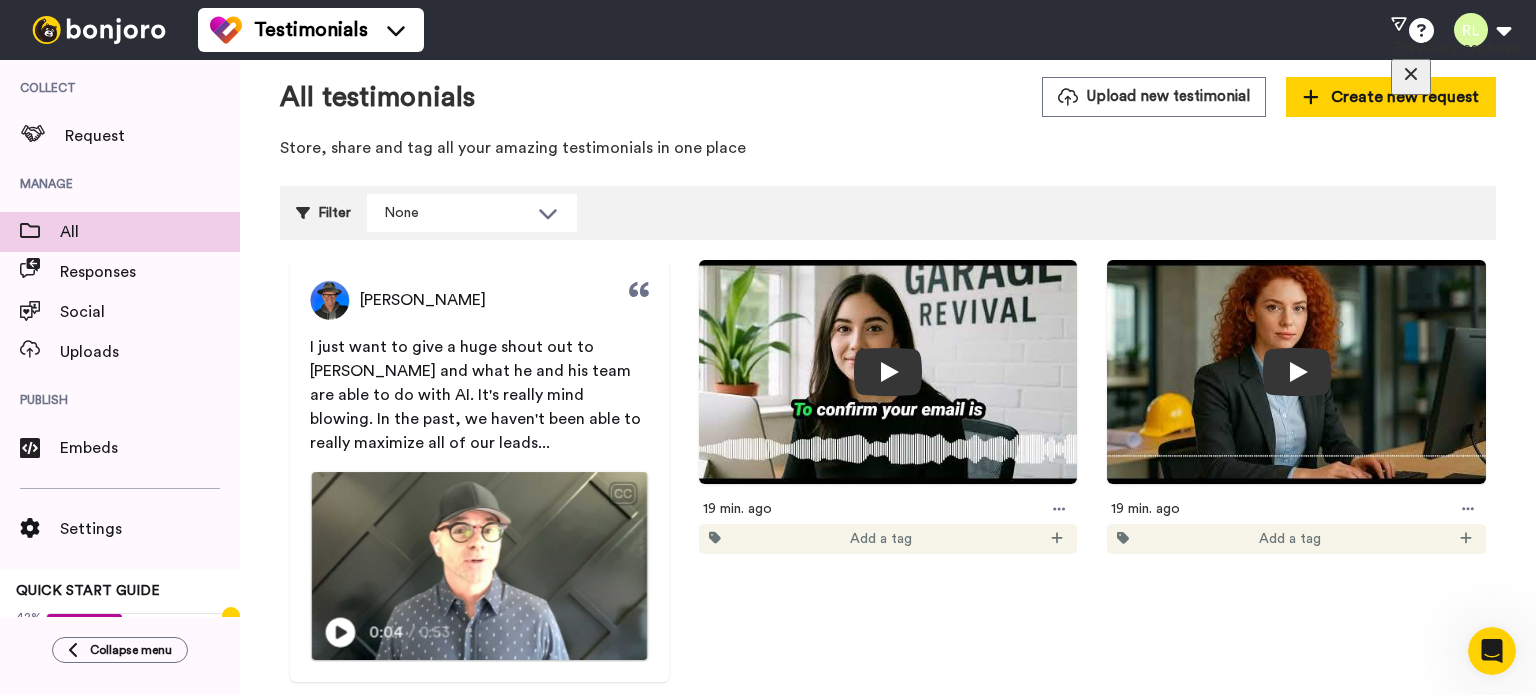scroll, scrollTop: 0, scrollLeft: 0, axis: both 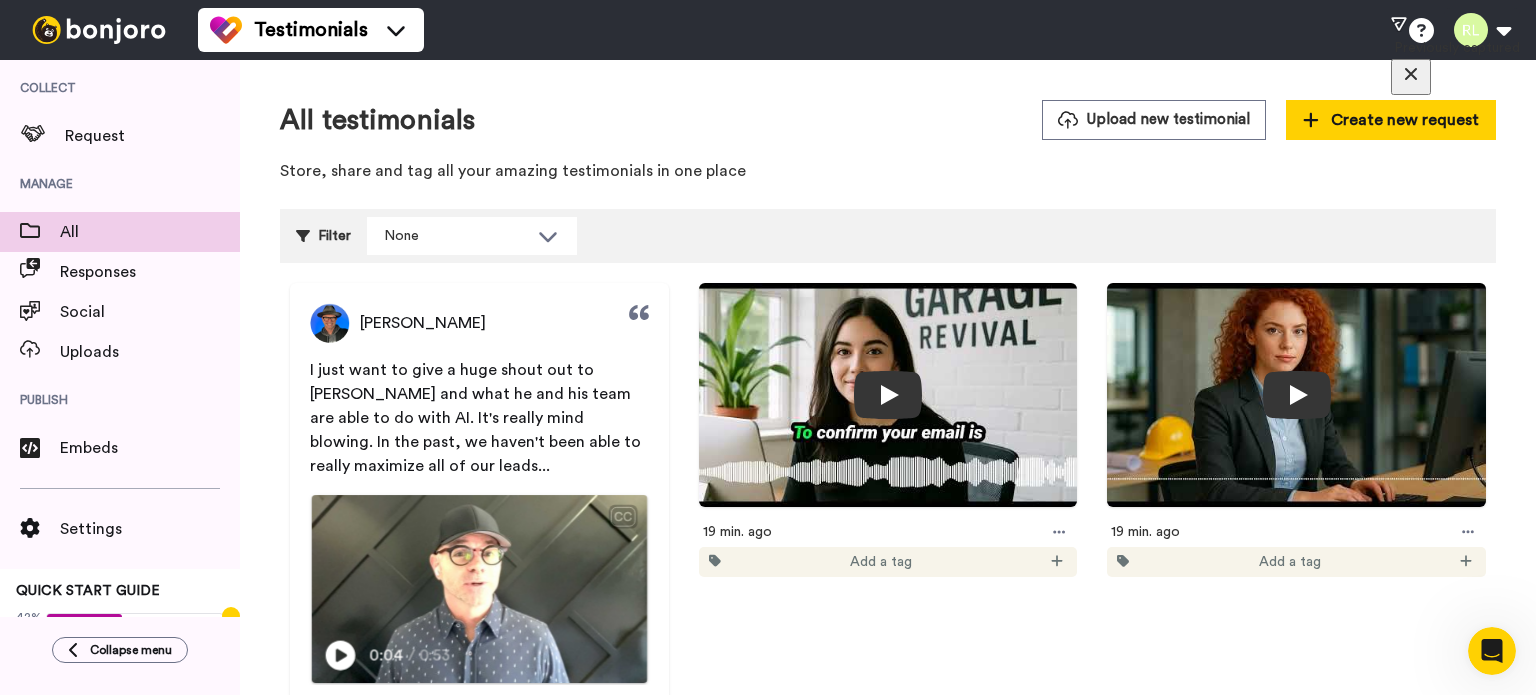 click on "Store, share and tag all your amazing testimonials in one place" at bounding box center (888, 171) 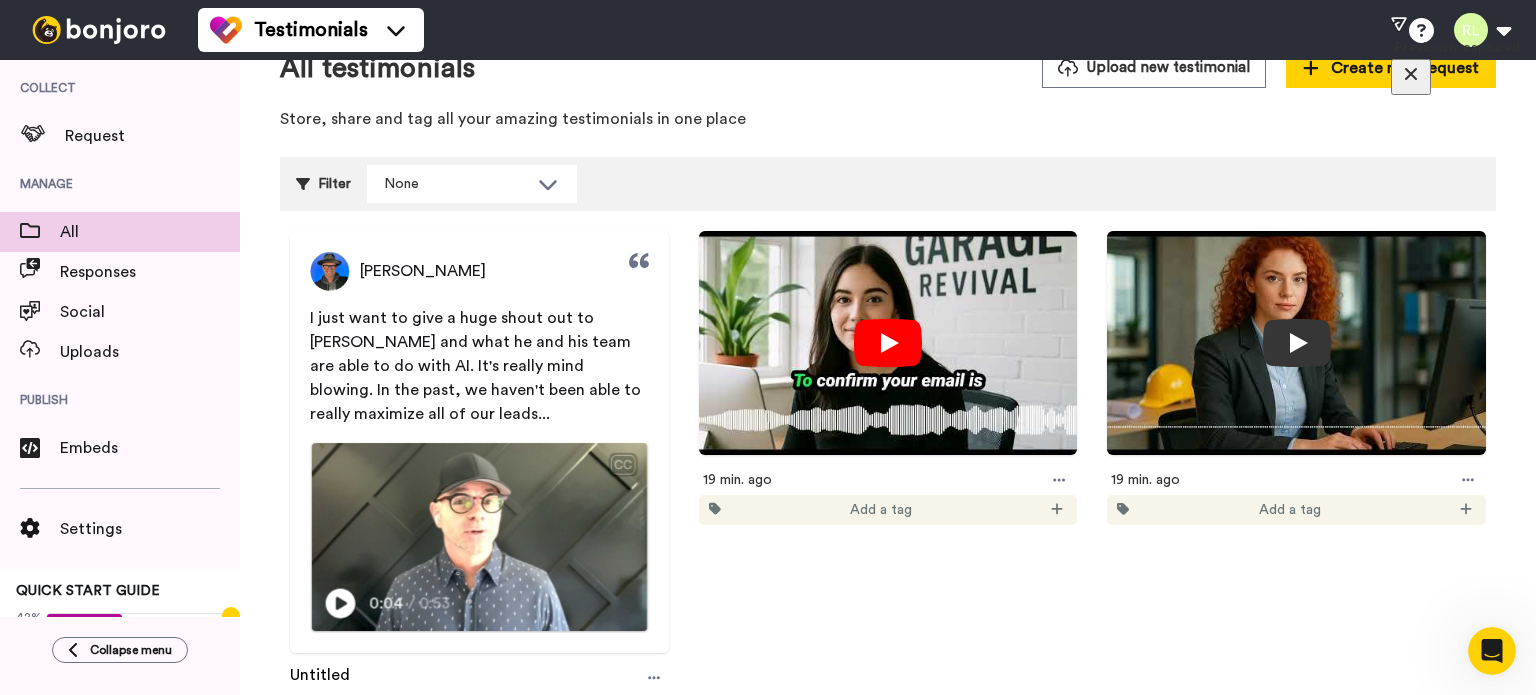 scroll, scrollTop: 0, scrollLeft: 0, axis: both 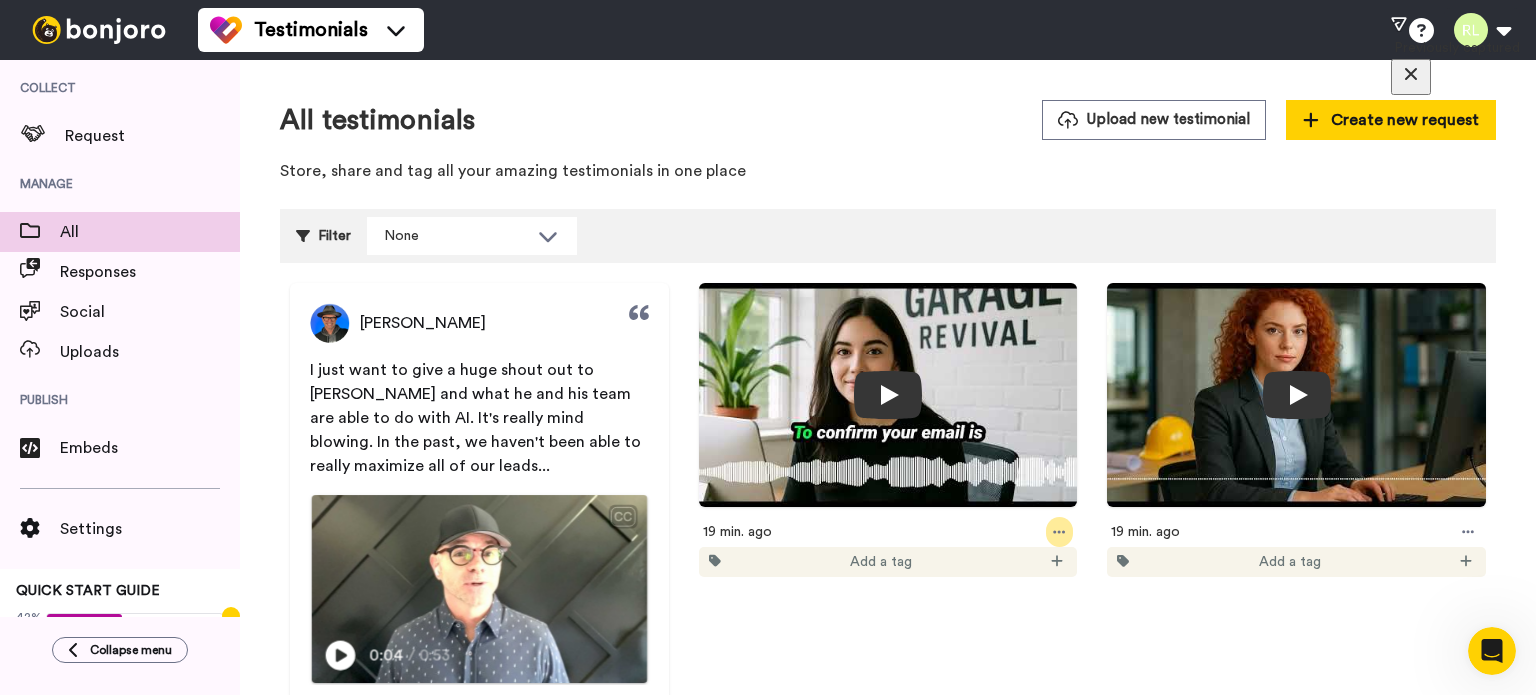 click 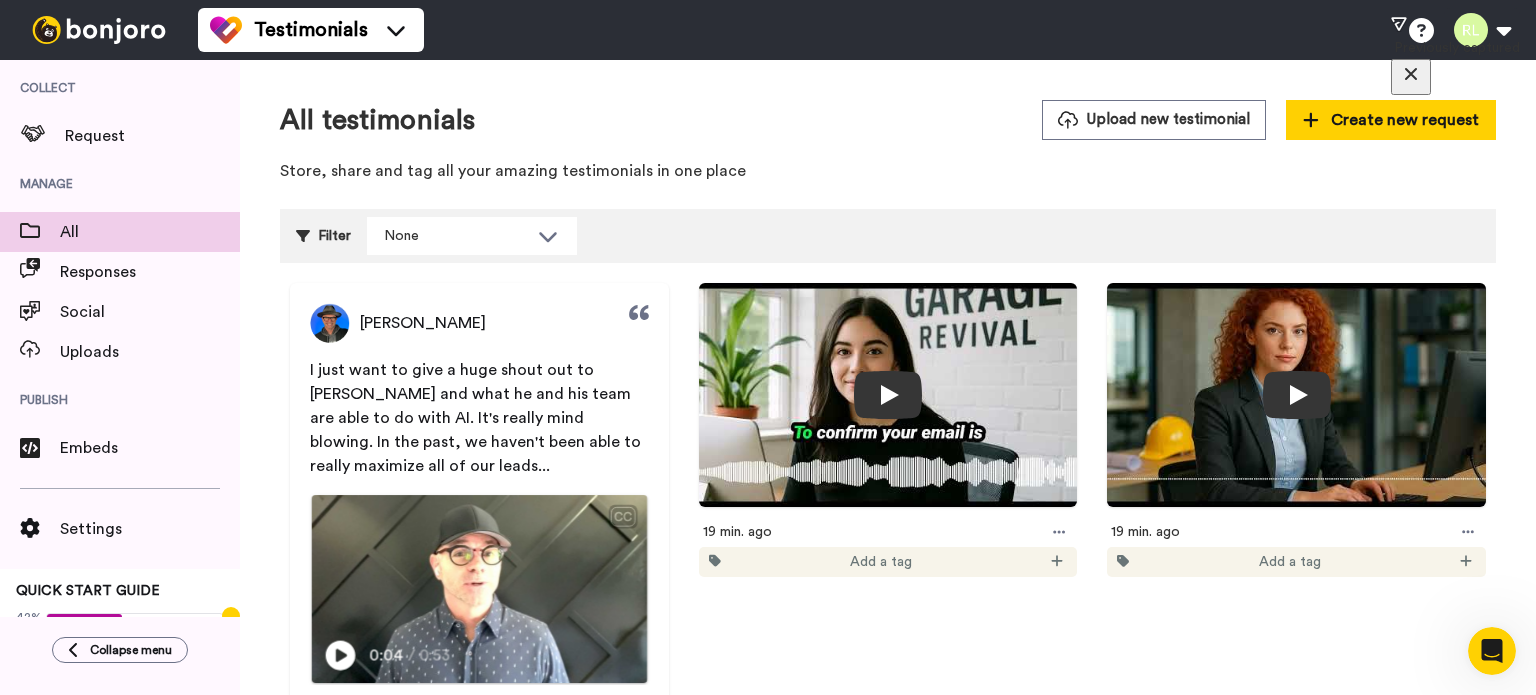 click on "[PERSON_NAME] I just want to give a huge shout out to [PERSON_NAME] and what he and his team are able to do with AI. It's really mind blowing. In the past, we haven't been able to really maximize all of our leads... CC Play/Pause  0:04 /  0:53 Untitled   [PERSON_NAME] 7 min. ago Add a tag 19 min. ago Add a tag 19 min. ago Add a tag" at bounding box center (888, 548) 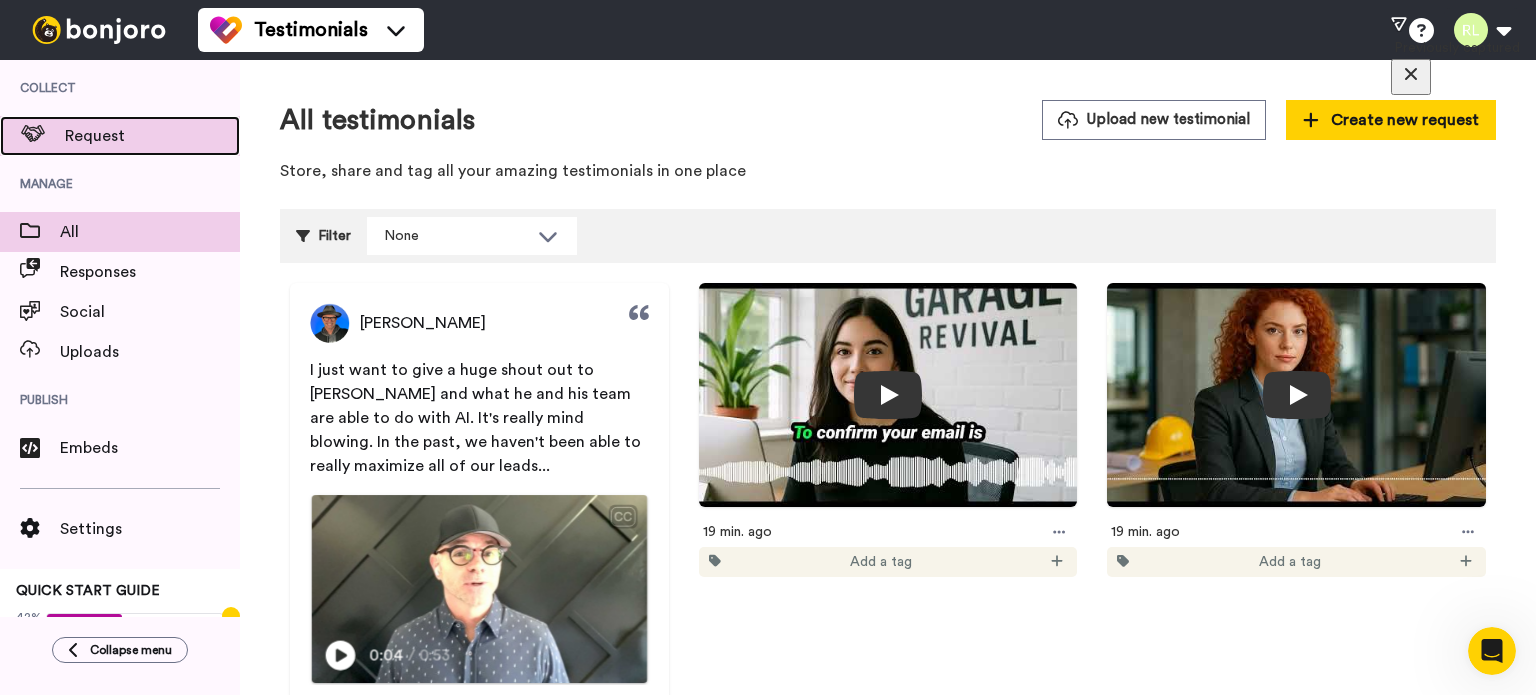 click on "Request" at bounding box center (152, 136) 